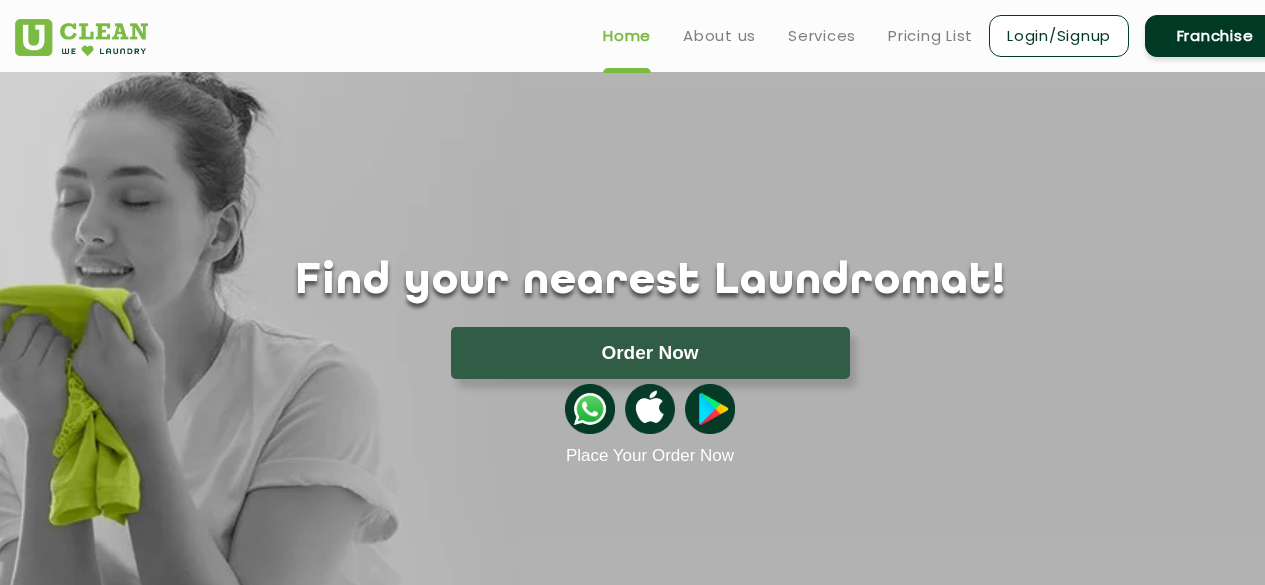 scroll, scrollTop: 0, scrollLeft: 0, axis: both 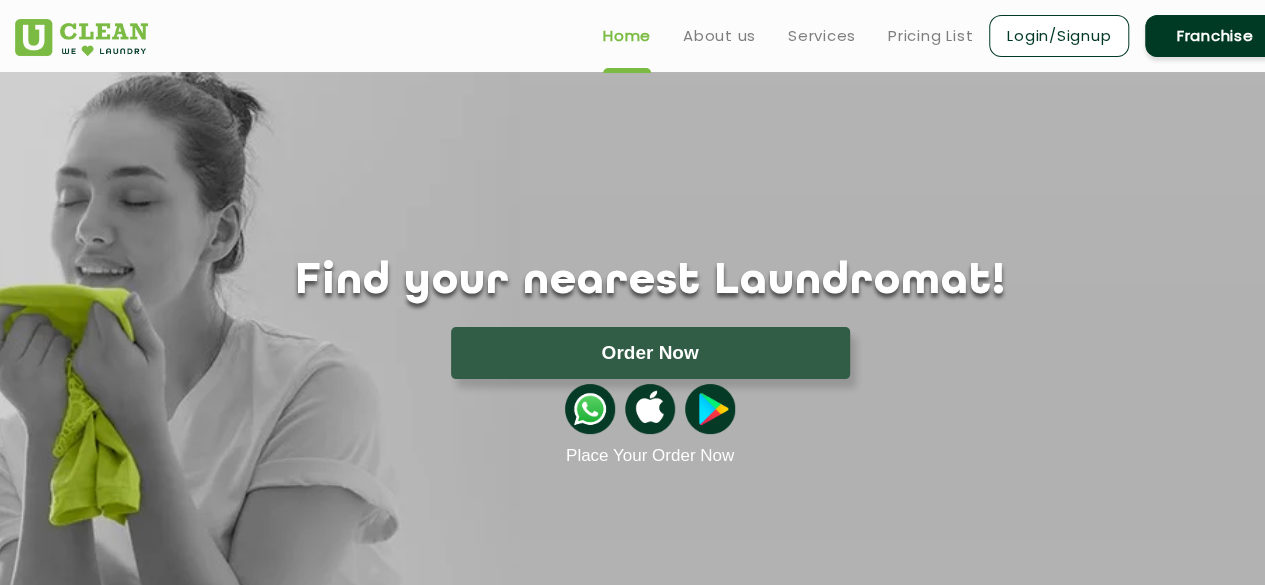 click on "Order Now" 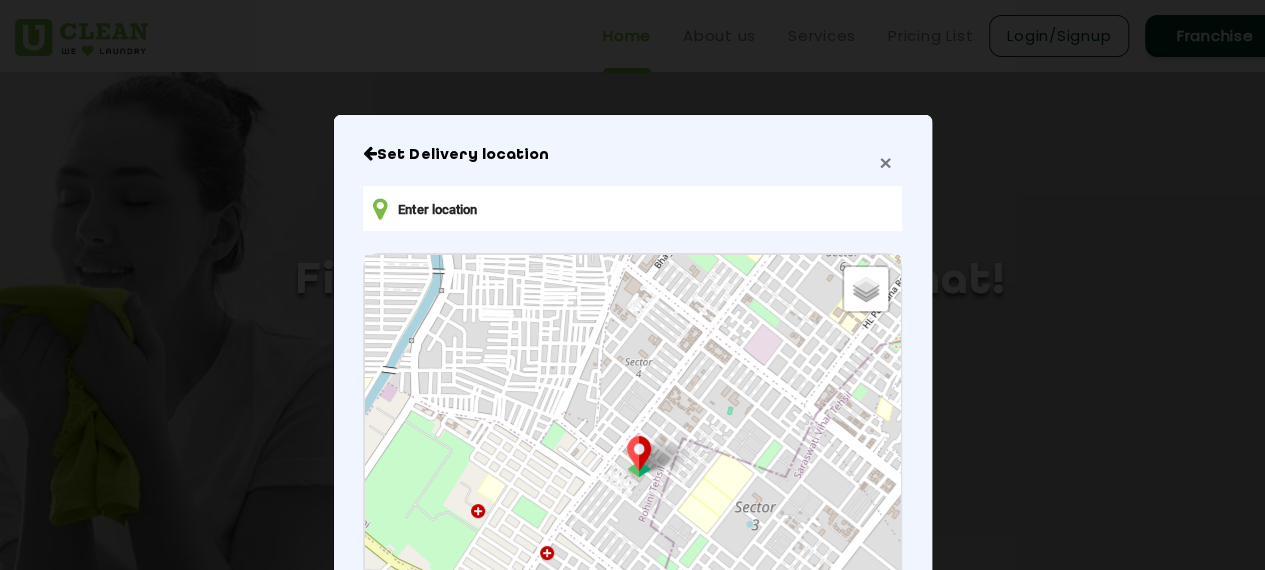 click on "×" at bounding box center (885, 162) 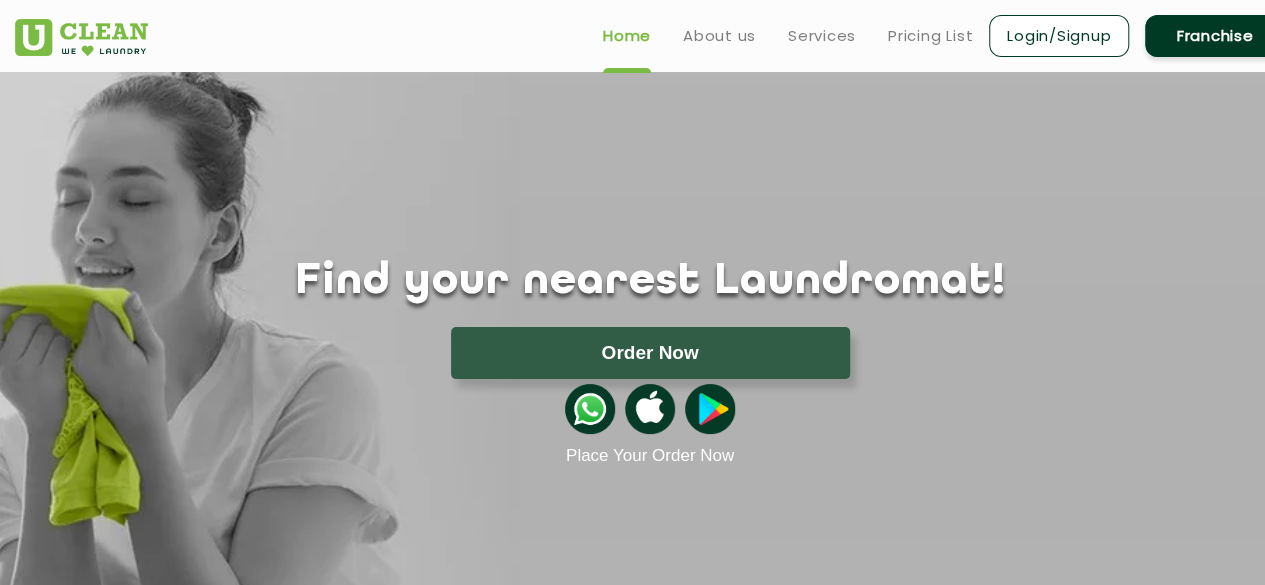 click on "Login/Signup" at bounding box center (1059, 36) 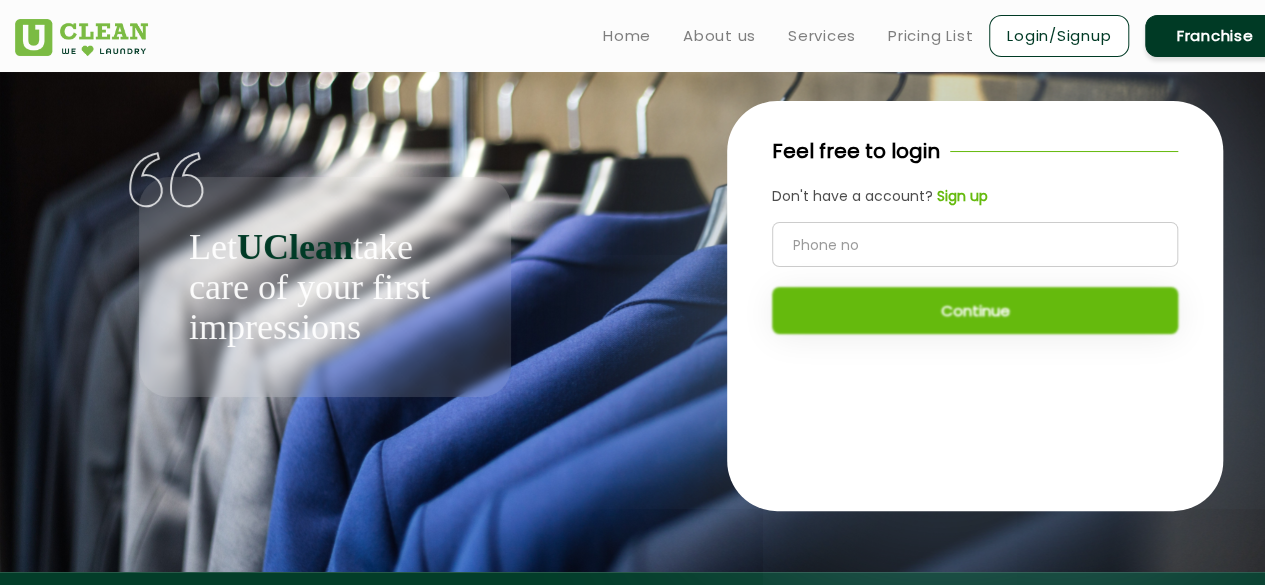 click 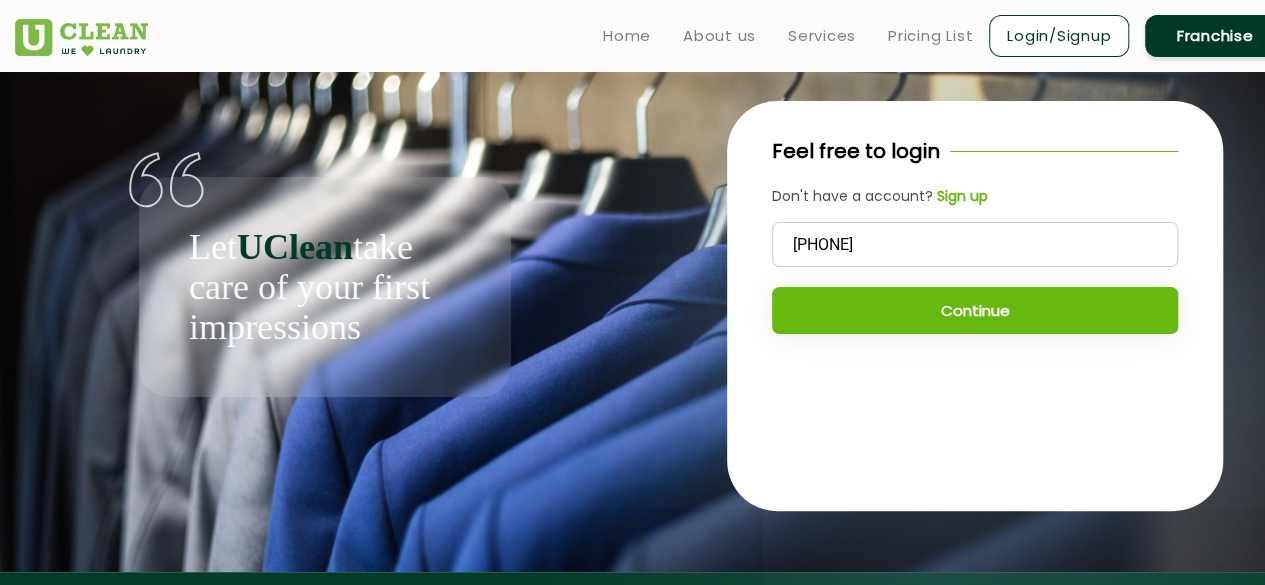type on "[PHONE]" 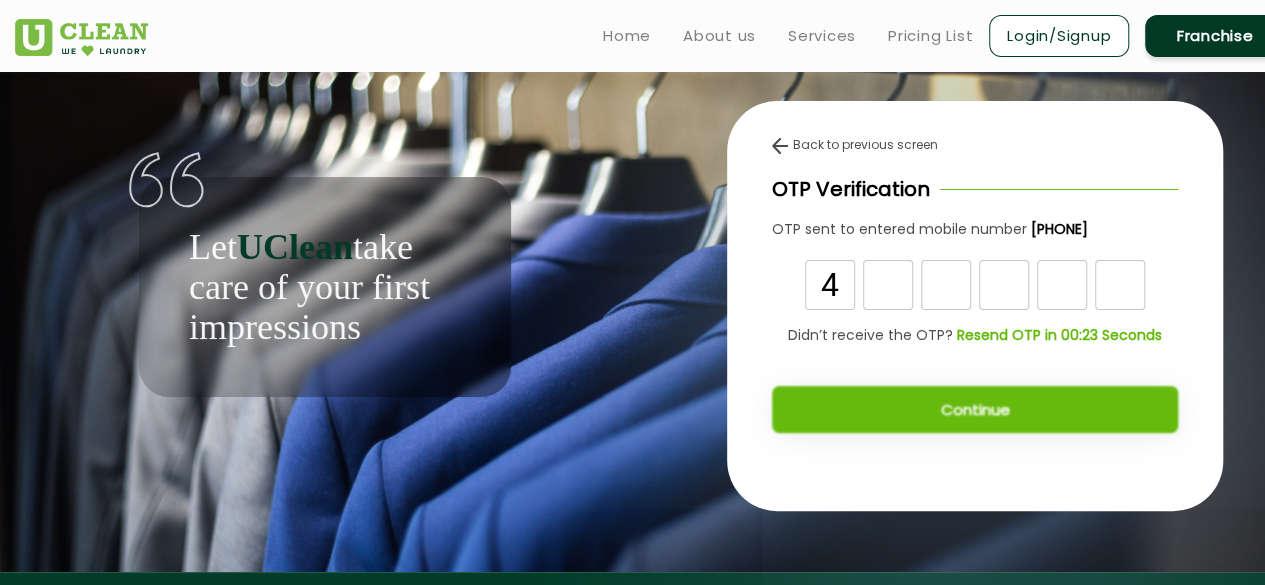 type on "4" 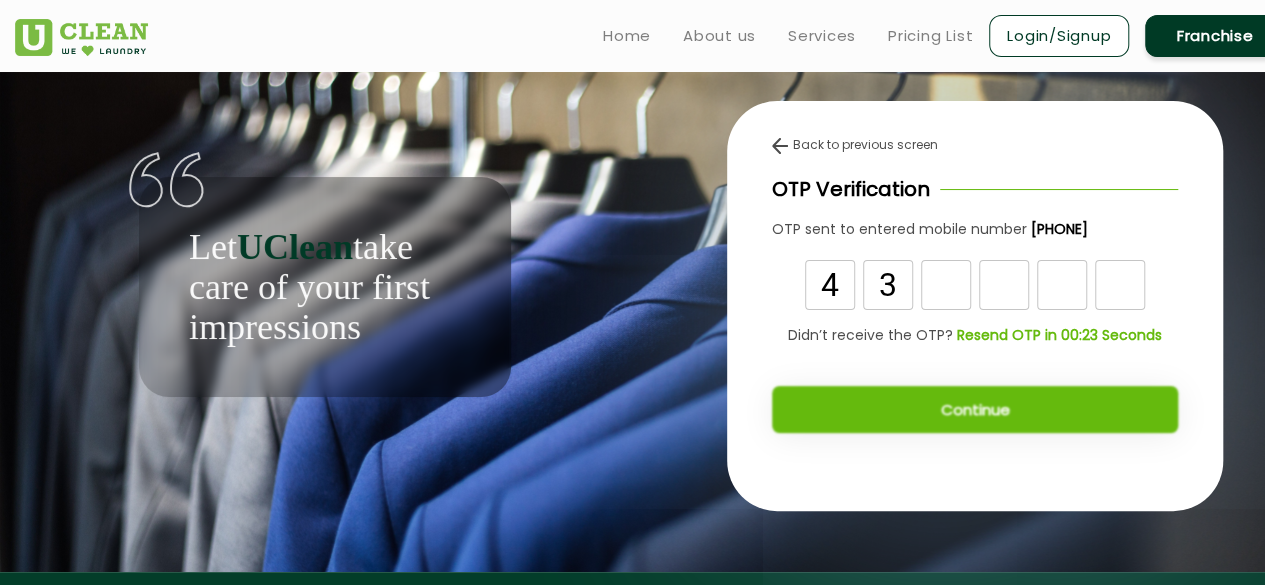 type on "3" 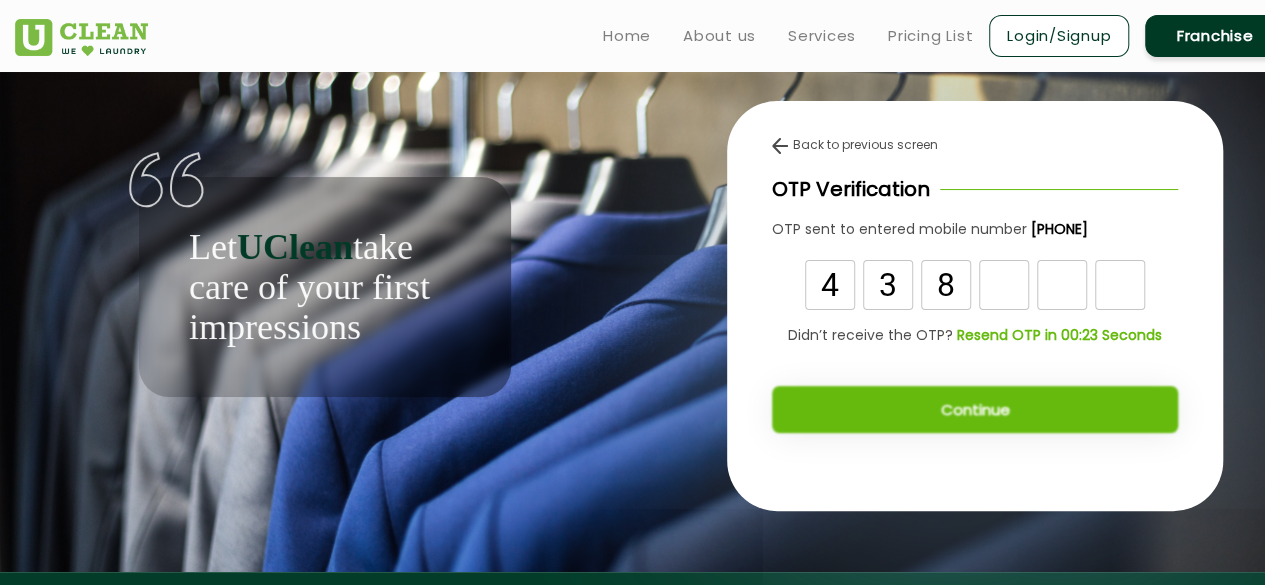 type on "8" 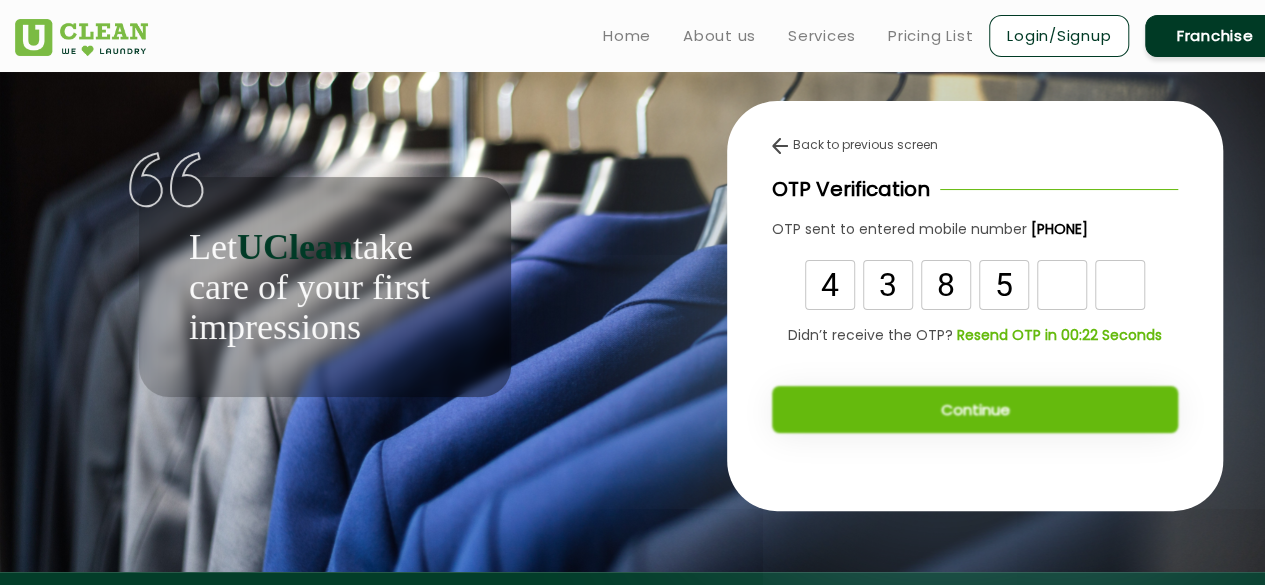 type on "5" 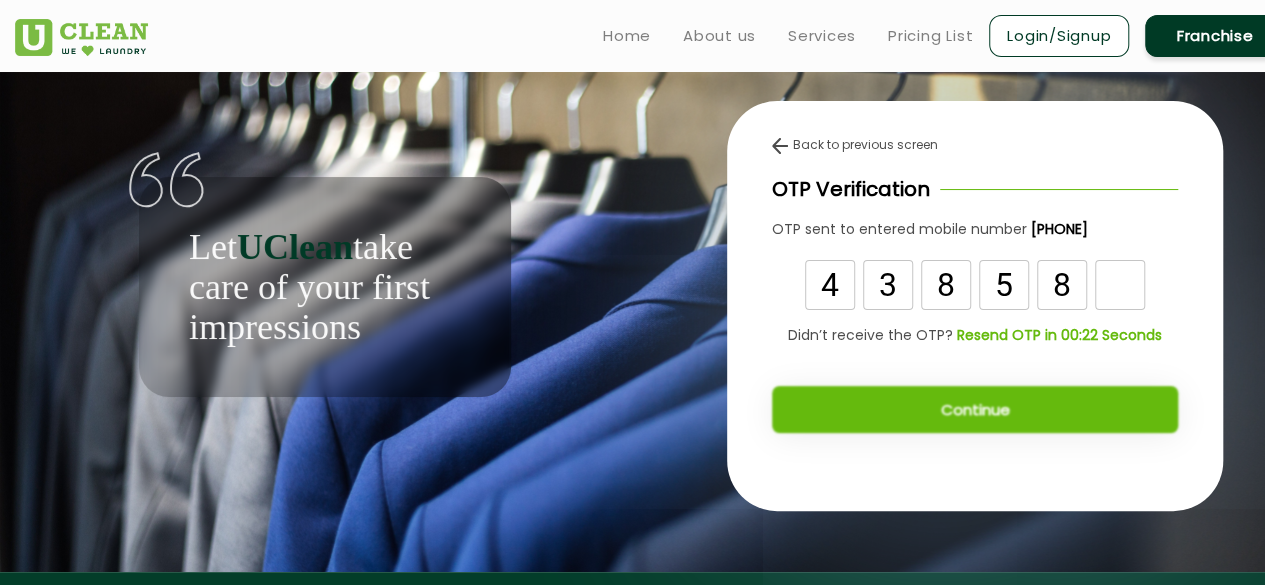type on "8" 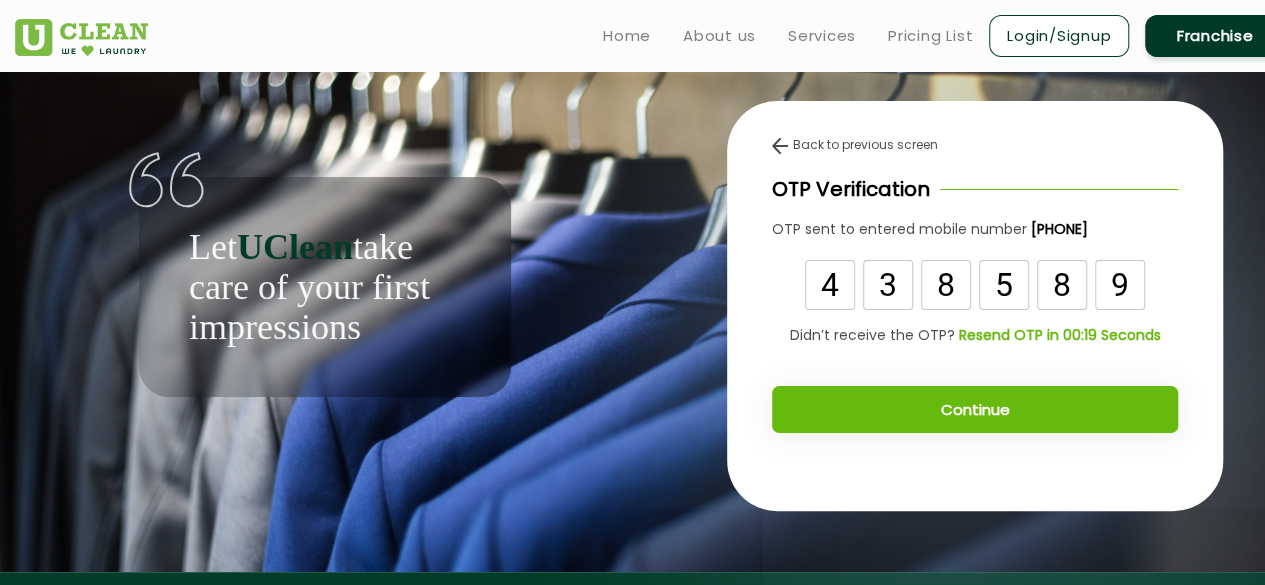 type on "9" 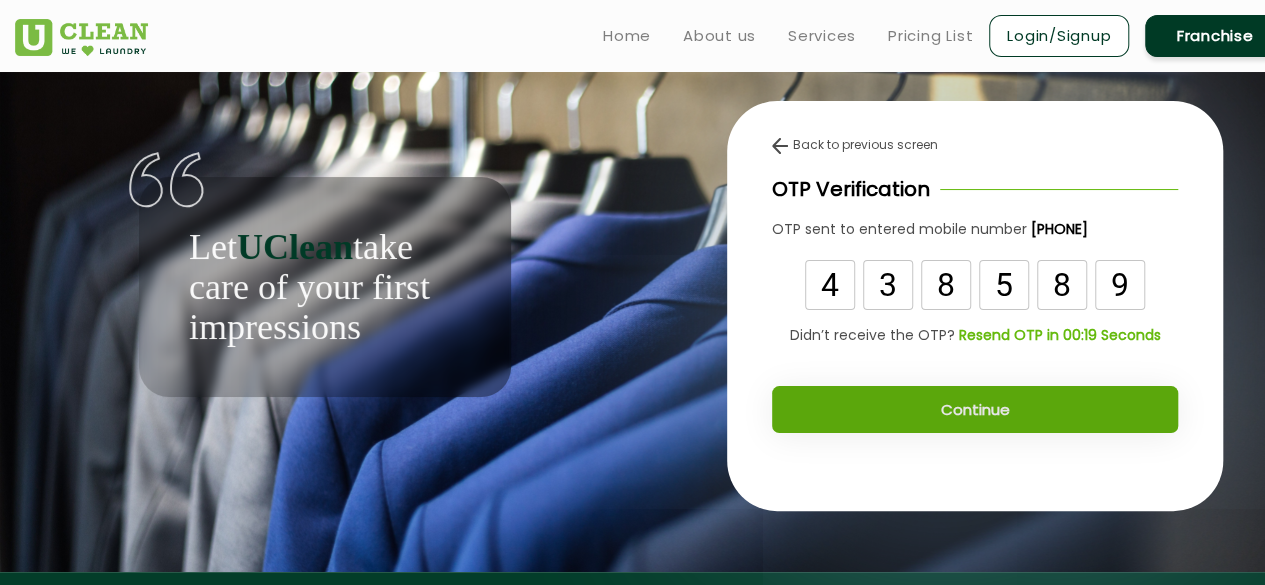 click on "Continue" 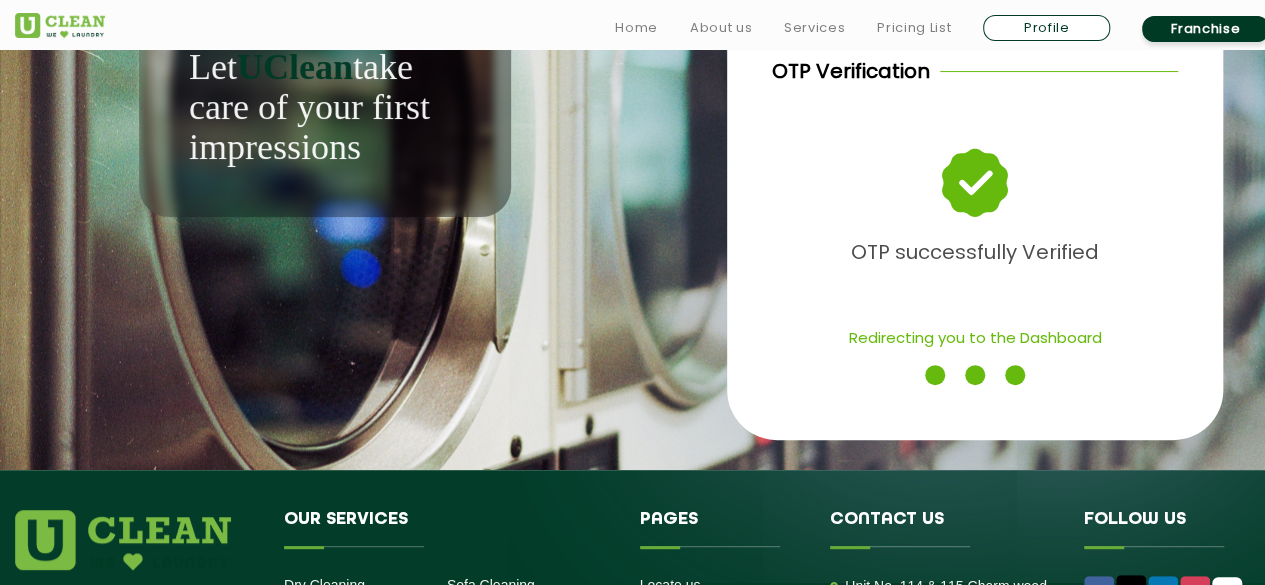 scroll, scrollTop: 188, scrollLeft: 0, axis: vertical 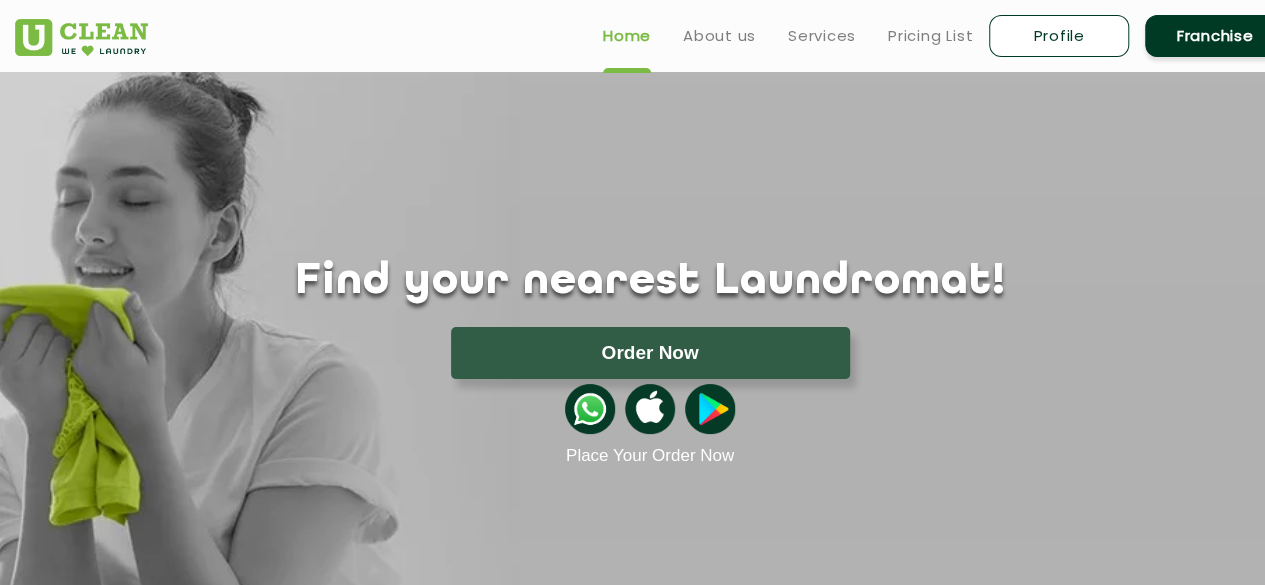 click on "Find your nearest Laundromat! Please select the location Order Now Place Your Order Now" 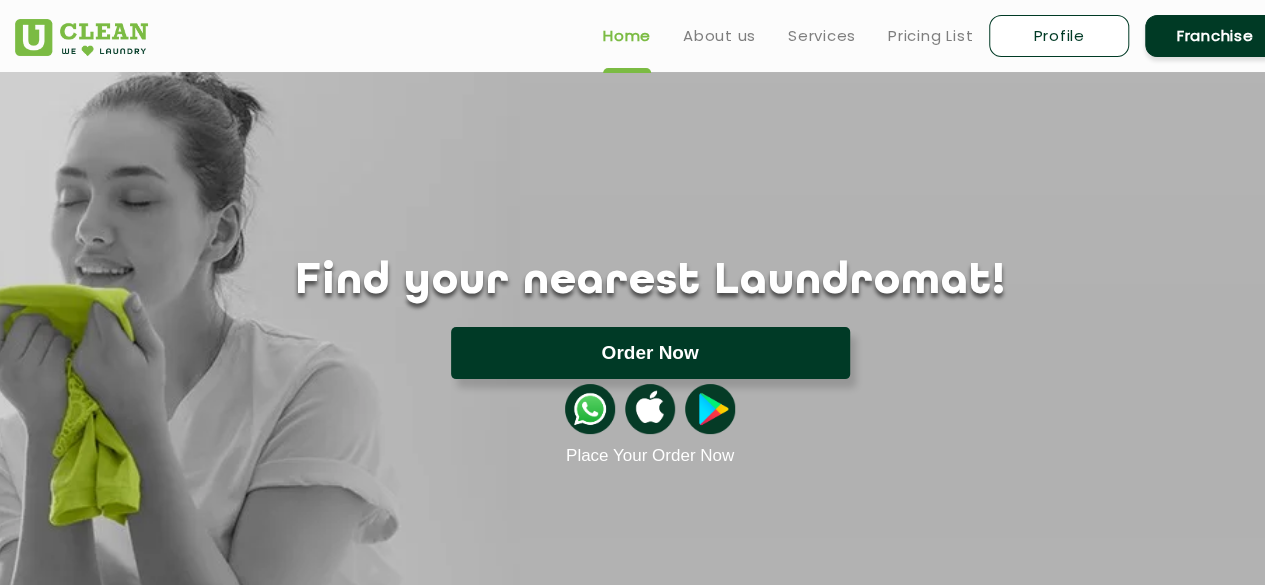 click on "Order Now" 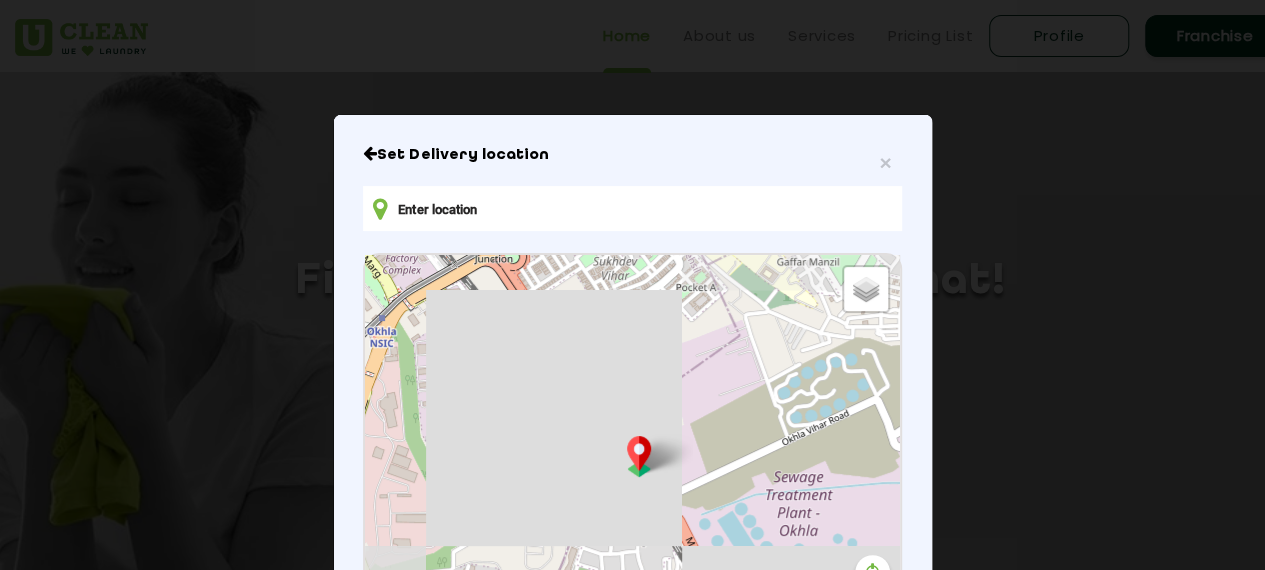 type on "[ADDRESS_NUMBER] [BLOCK] [SUBURB], [AREA], [CITY], [STATE] [POSTAL_CODE], [COUNTRY]" 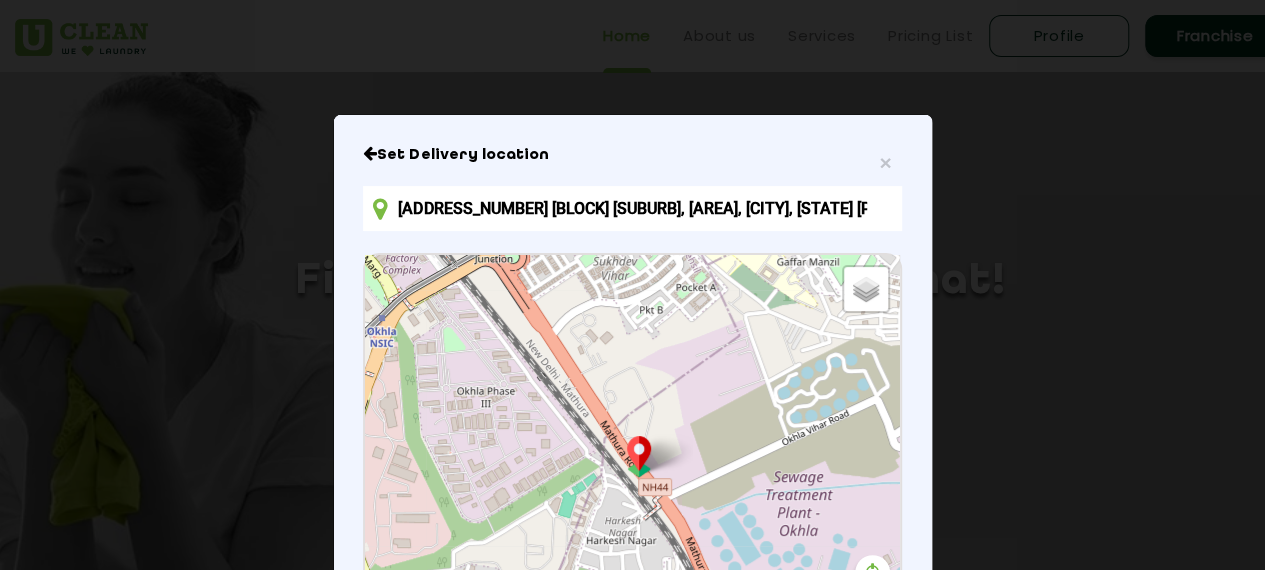 click on "[ADDRESS_NUMBER] [BLOCK] [SUBURB], [AREA], [CITY], [STATE] [POSTAL_CODE], [COUNTRY]" at bounding box center [632, 208] 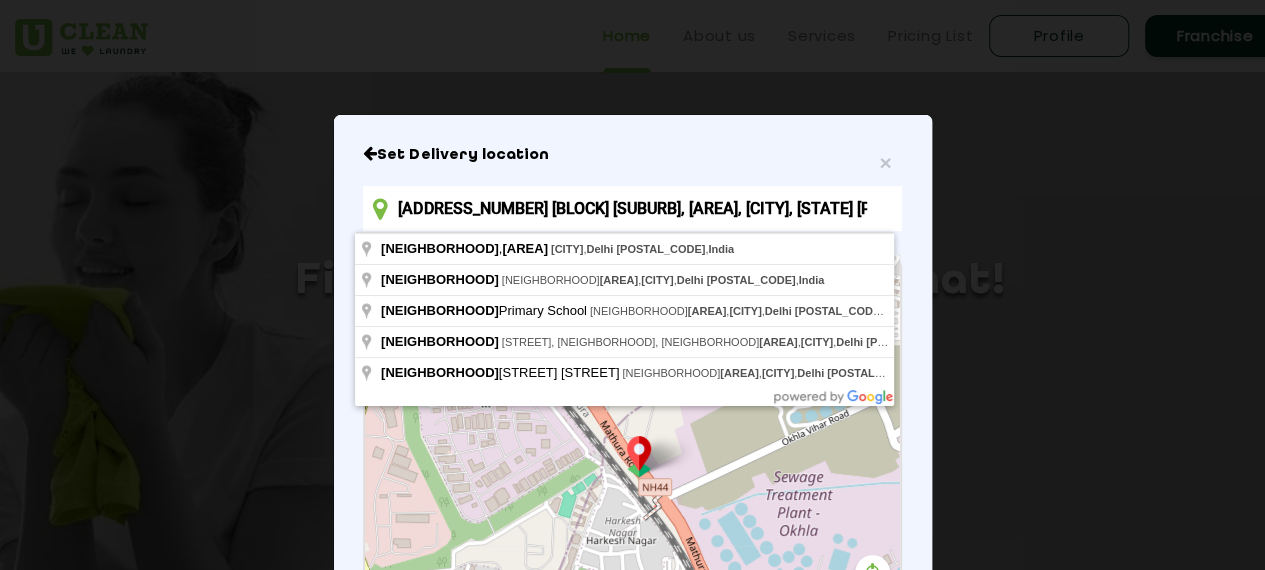 scroll, scrollTop: 0, scrollLeft: 78, axis: horizontal 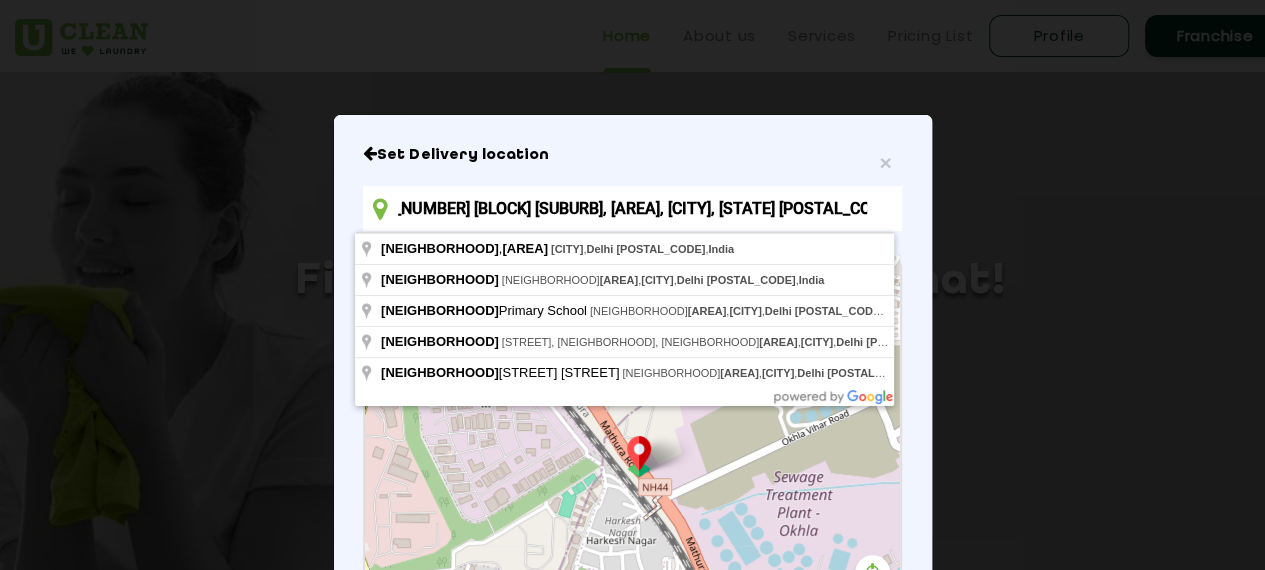 drag, startPoint x: 393, startPoint y: 211, endPoint x: 938, endPoint y: 204, distance: 545.0449 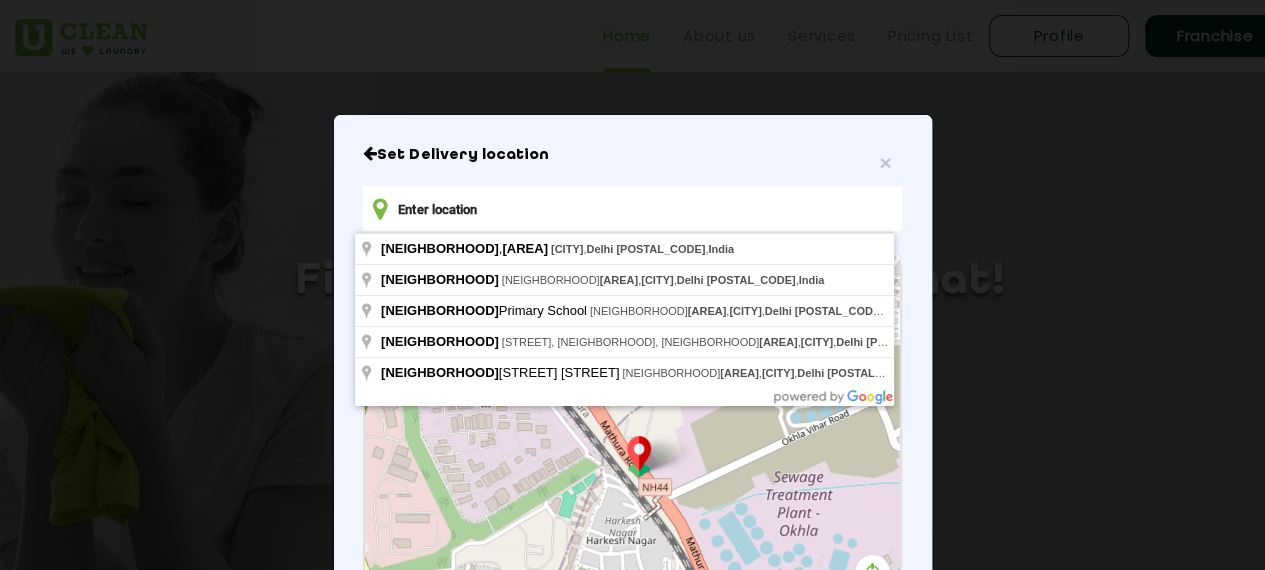 scroll, scrollTop: 0, scrollLeft: 0, axis: both 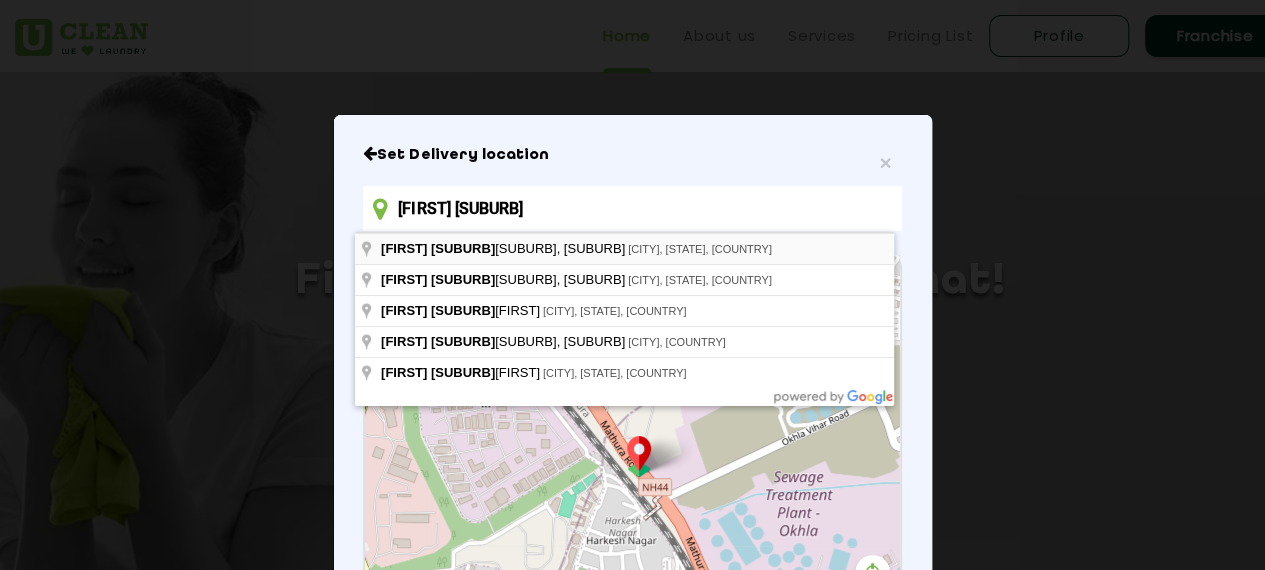 type on "[FIRST] [SUBURB], [CITY], [STATE], [COUNTRY]" 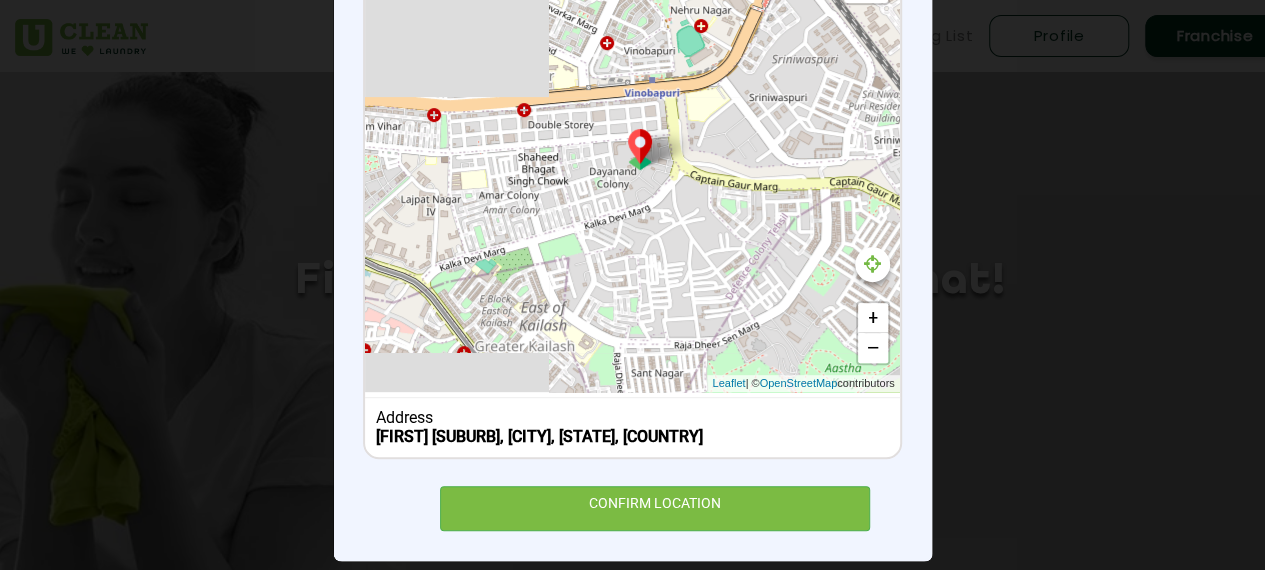 scroll, scrollTop: 330, scrollLeft: 0, axis: vertical 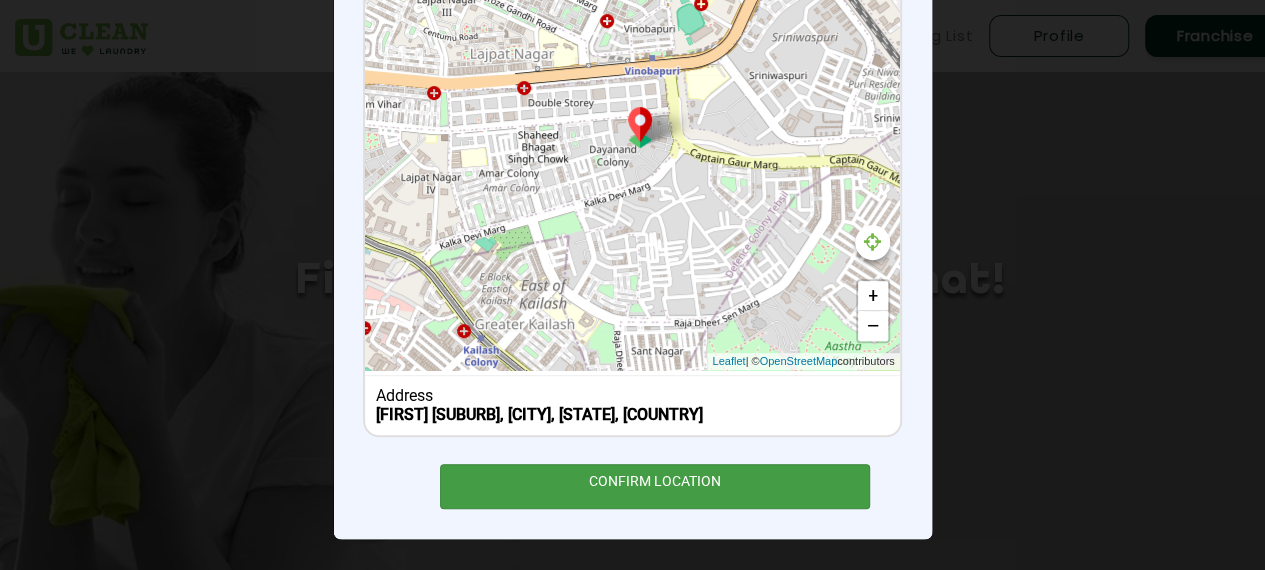 click on "CONFIRM LOCATION" at bounding box center (655, 486) 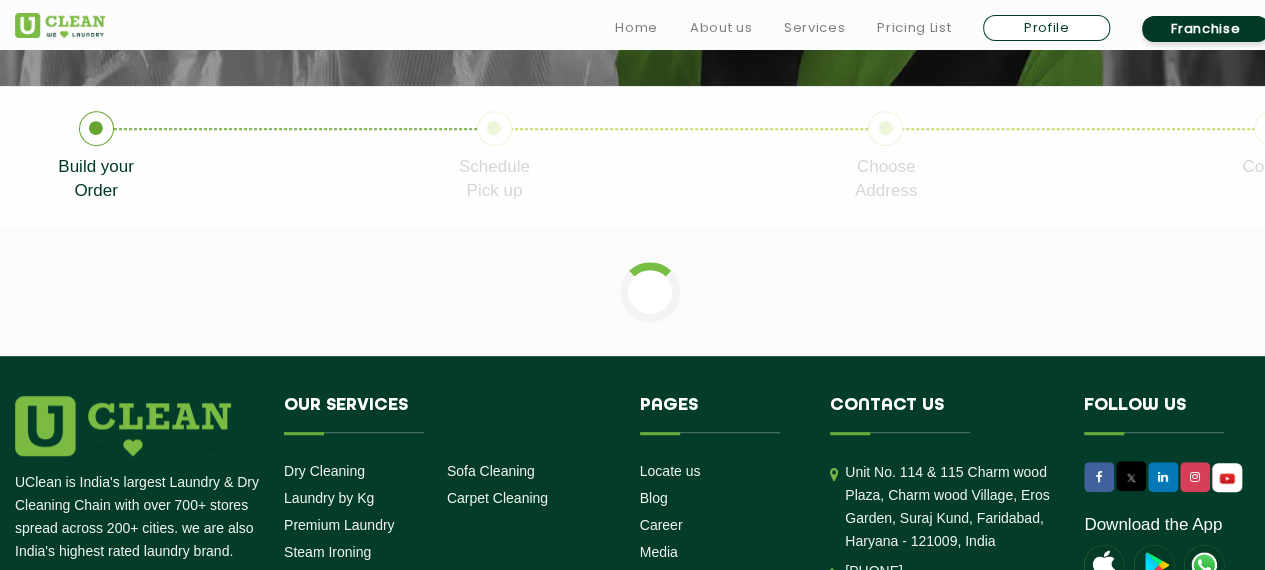 scroll, scrollTop: 381, scrollLeft: 0, axis: vertical 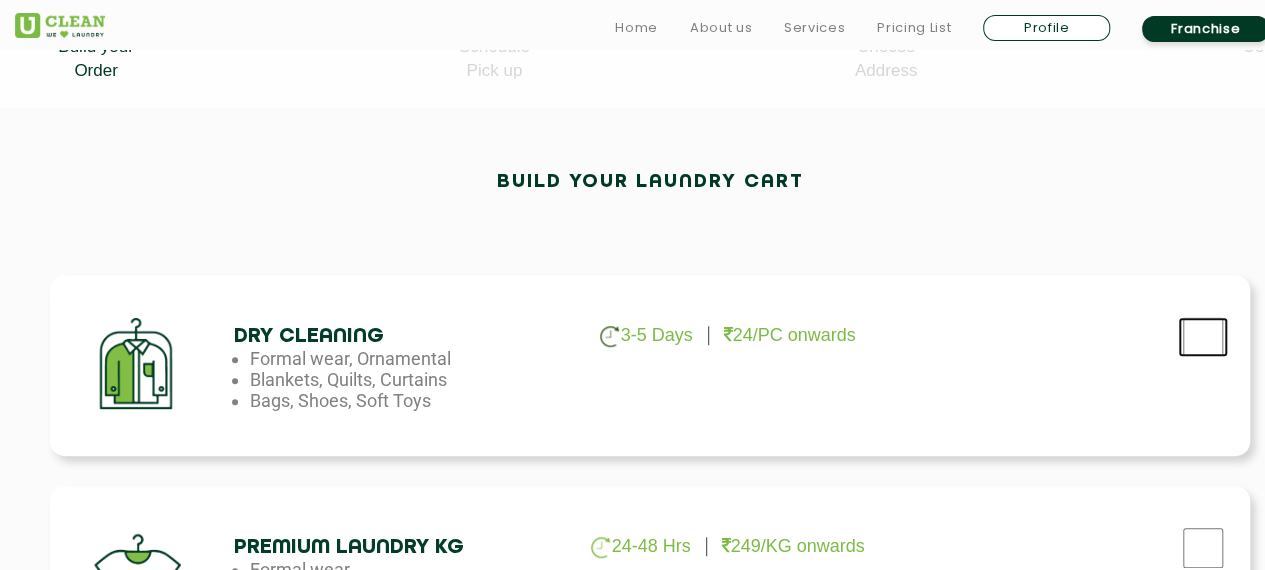 click at bounding box center (1203, 337) 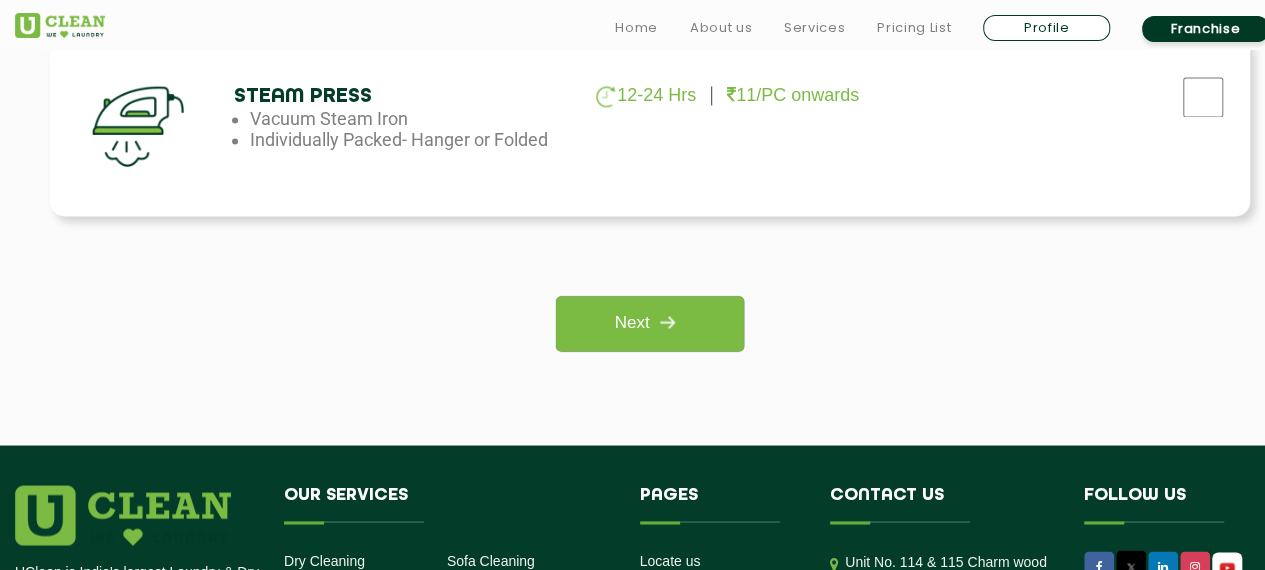 scroll, scrollTop: 1598, scrollLeft: 0, axis: vertical 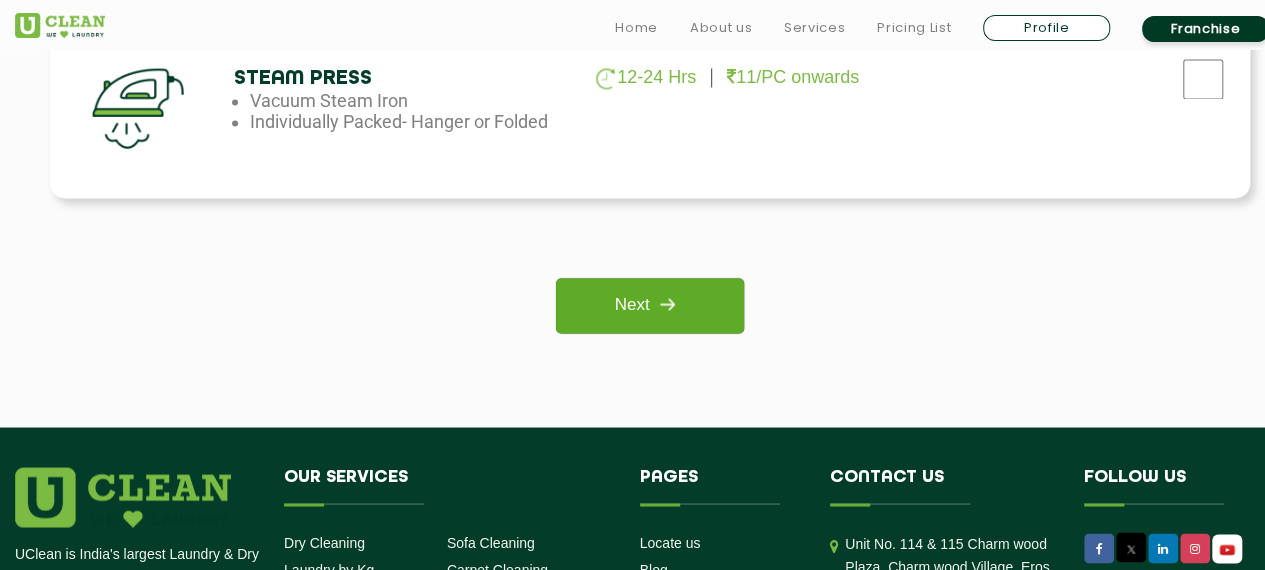 click at bounding box center [667, 304] 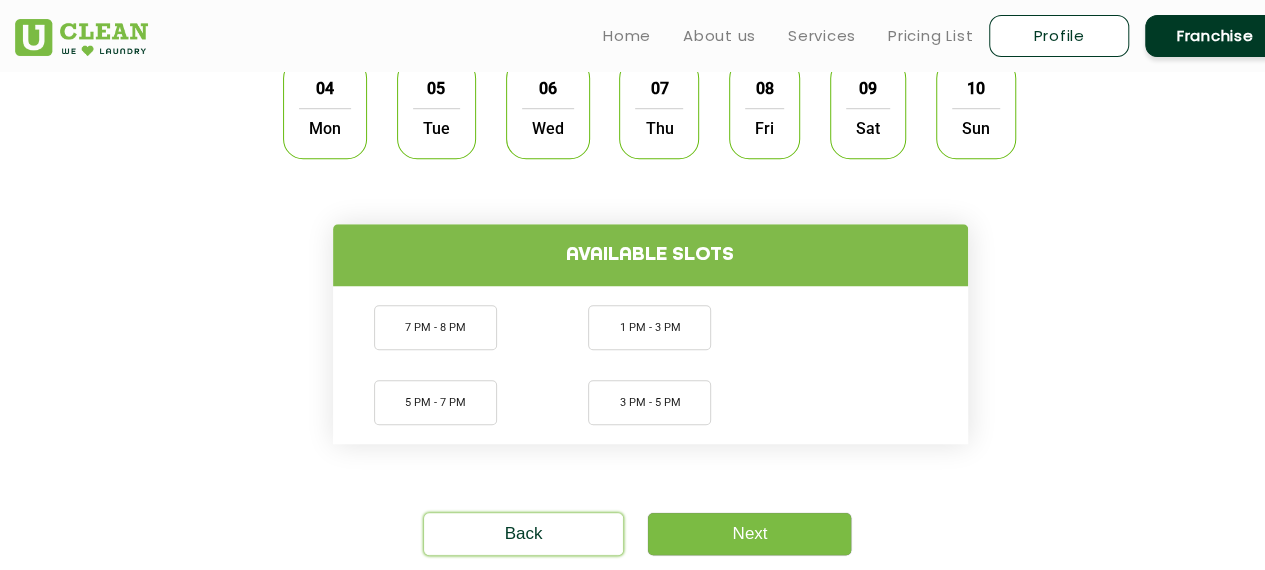scroll, scrollTop: 662, scrollLeft: 0, axis: vertical 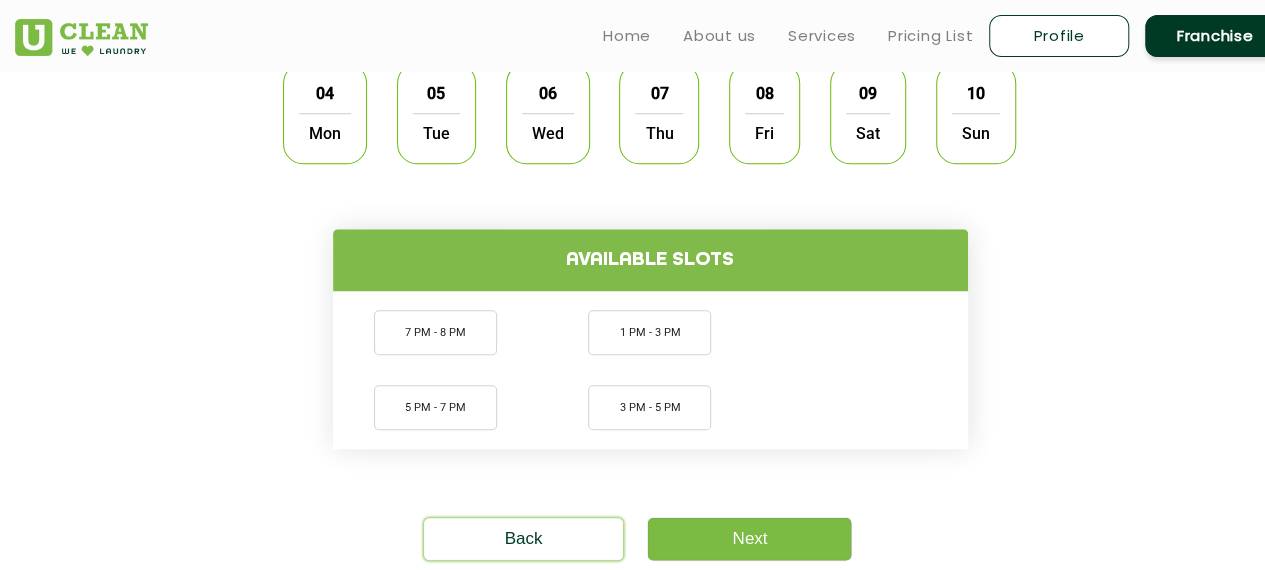 click on "Mon" 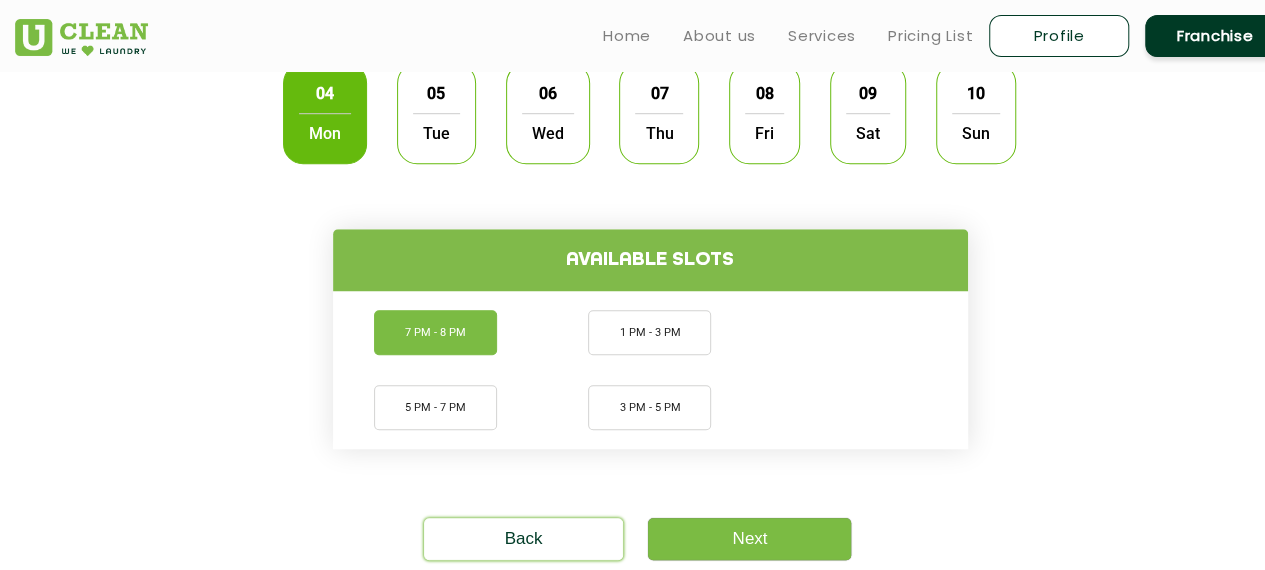 click on "7 PM - 8 PM" 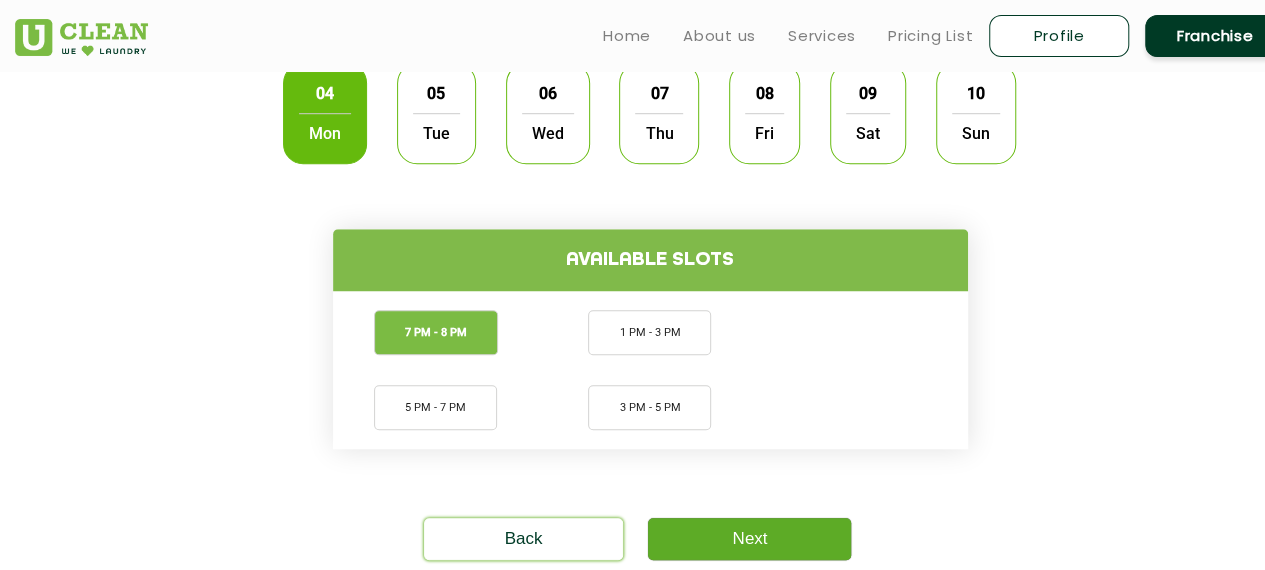 click on "Next" 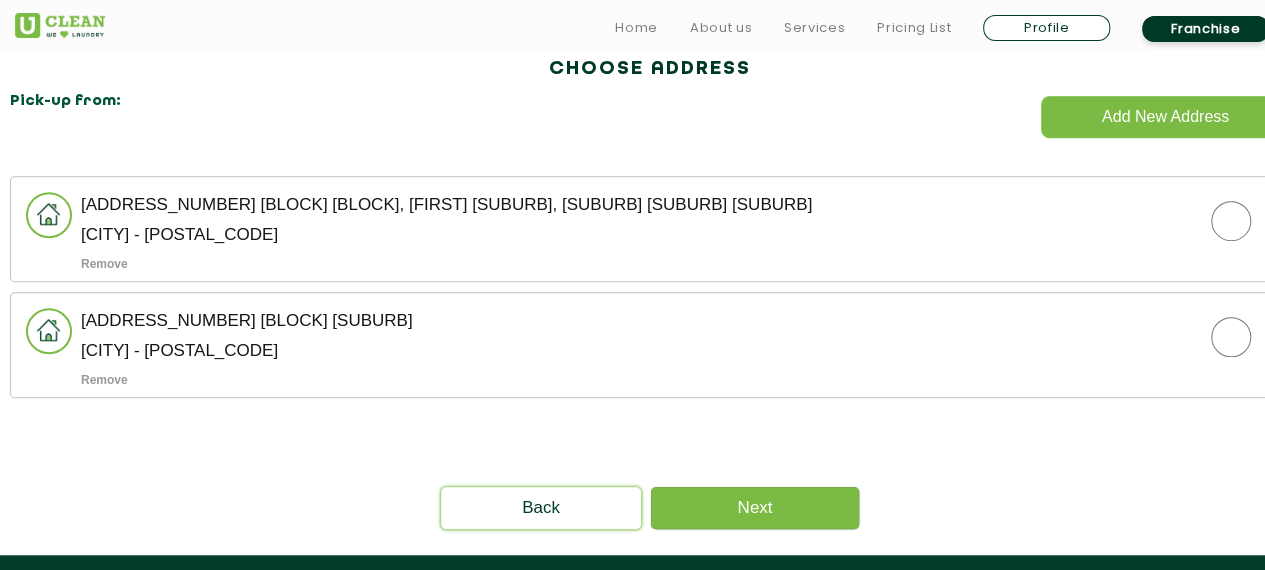 scroll, scrollTop: 596, scrollLeft: 0, axis: vertical 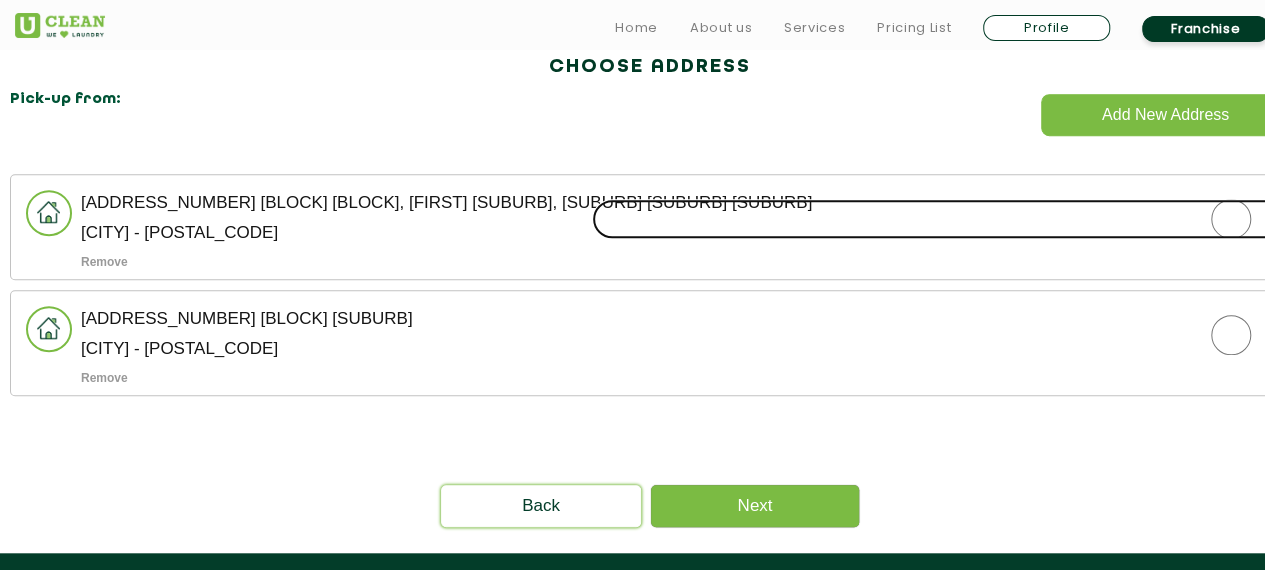 click 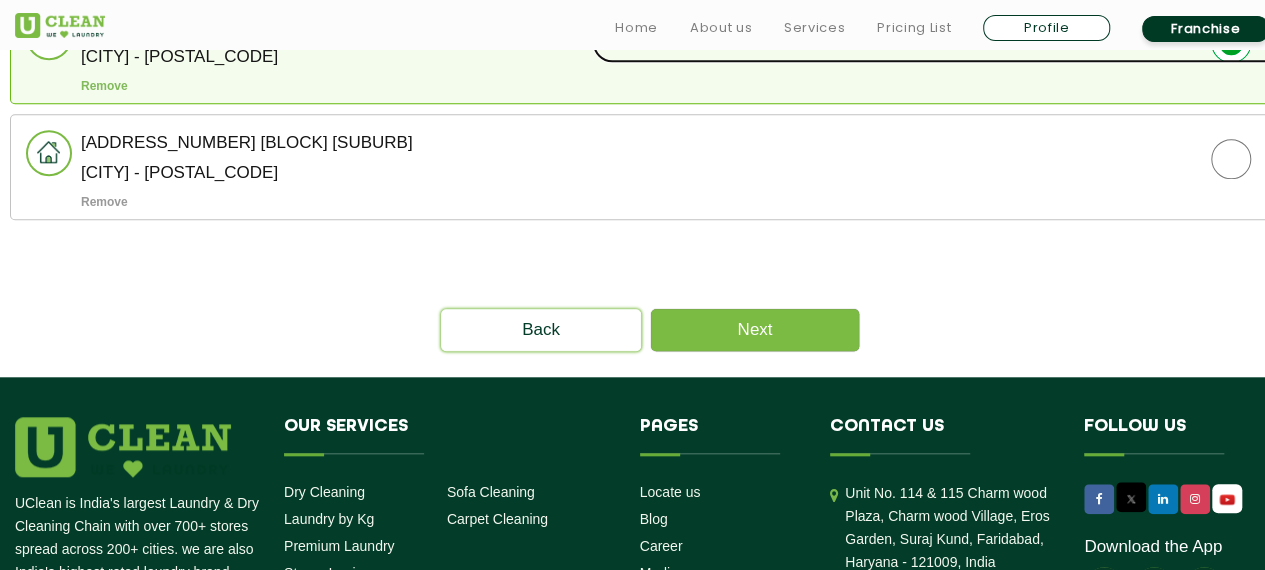 scroll, scrollTop: 780, scrollLeft: 0, axis: vertical 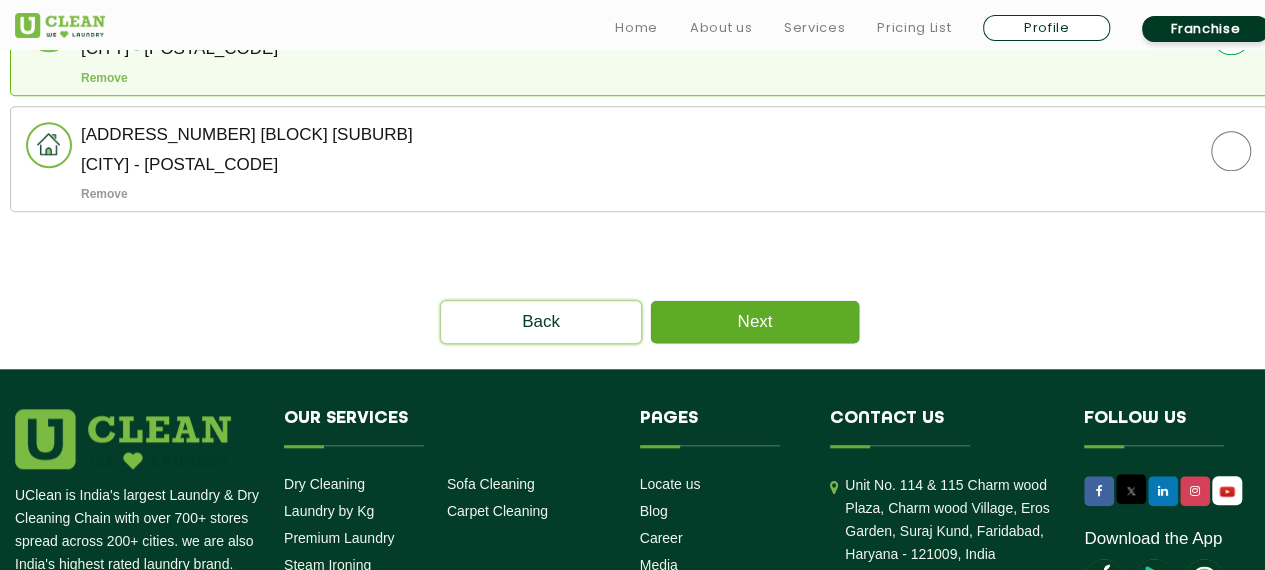 click on "Next" 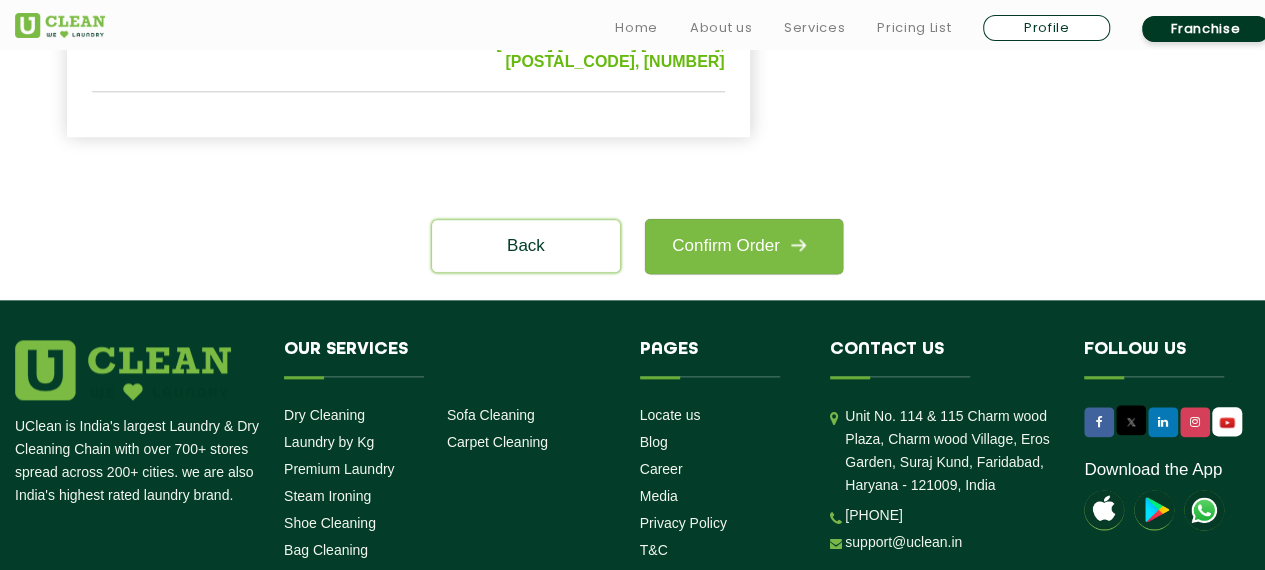 scroll, scrollTop: 994, scrollLeft: 0, axis: vertical 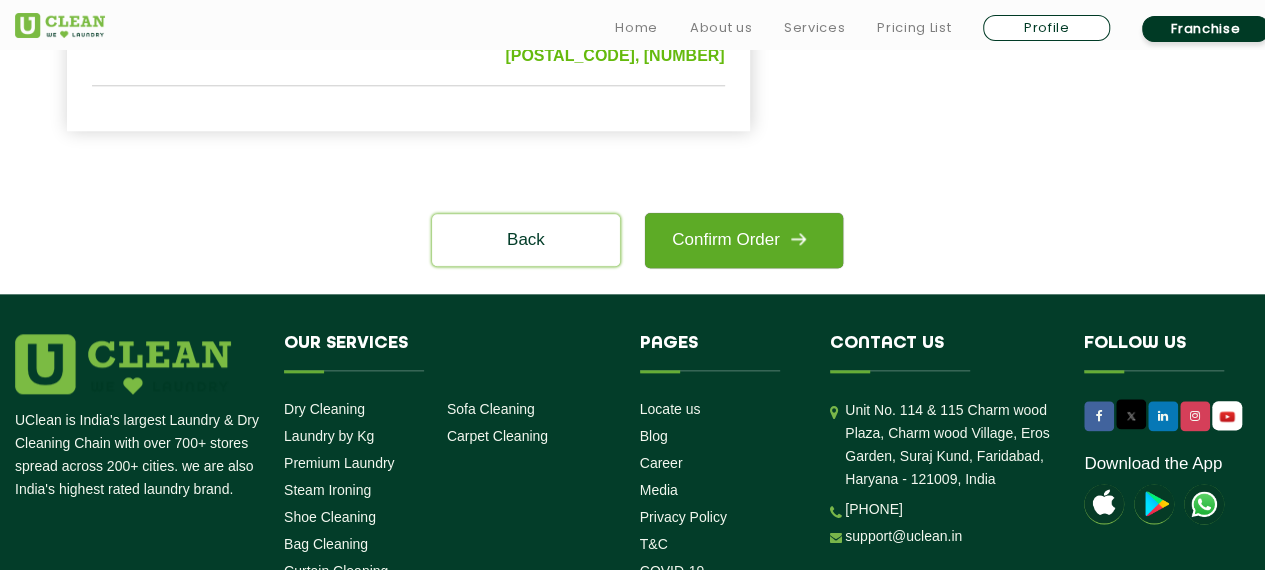 click on "Confirm Order" 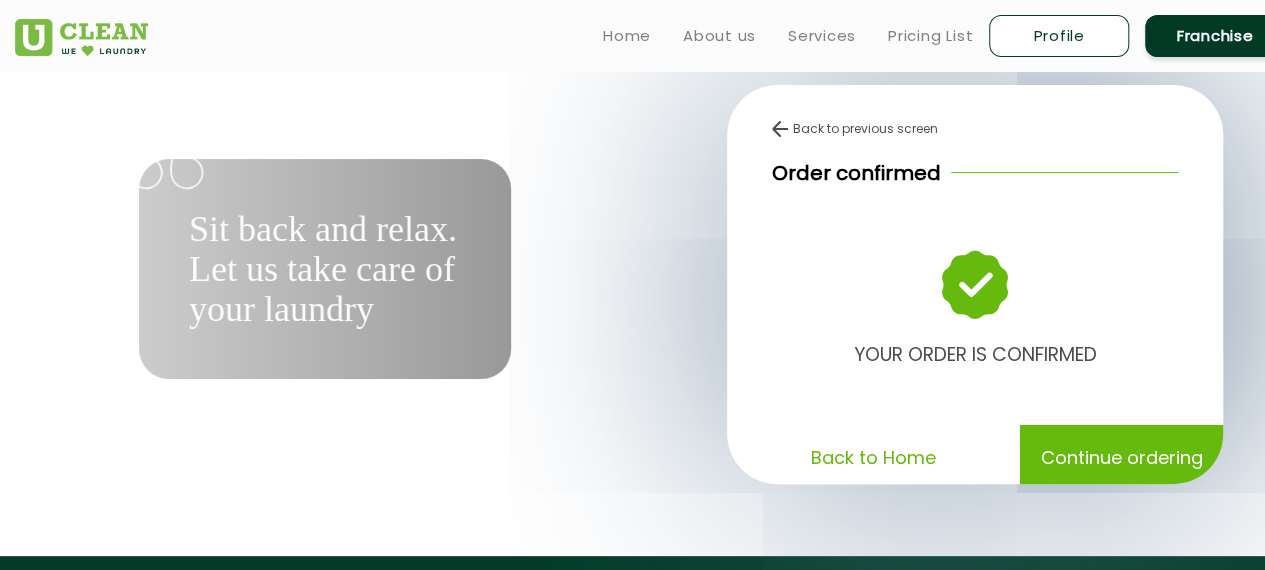 scroll, scrollTop: 0, scrollLeft: 0, axis: both 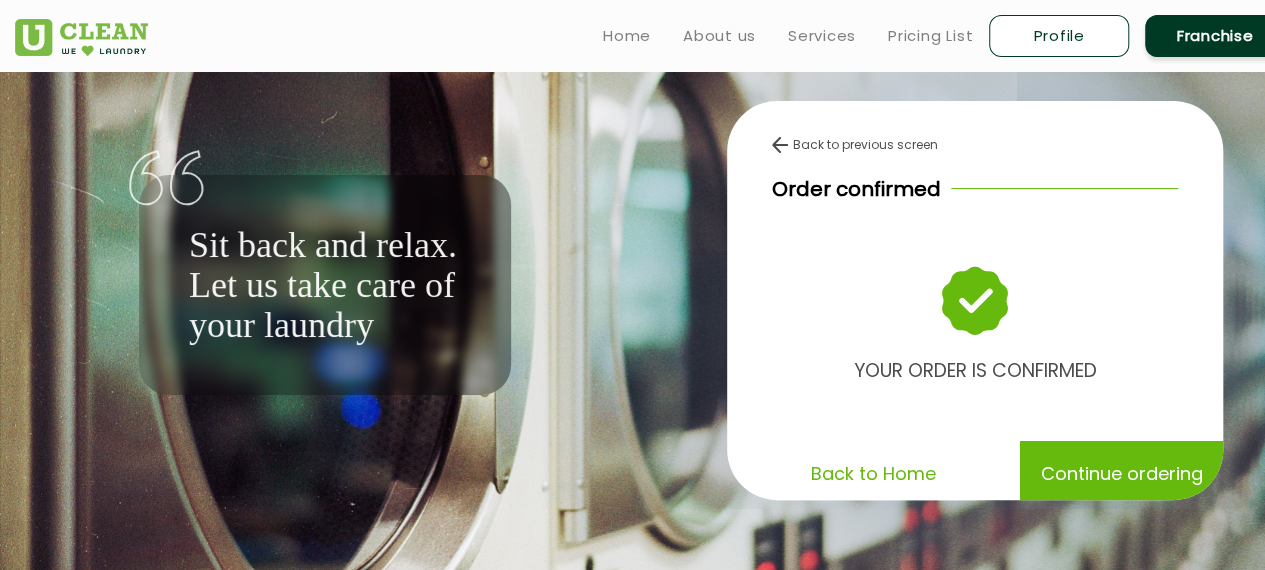 click on "Profile" at bounding box center (1059, 36) 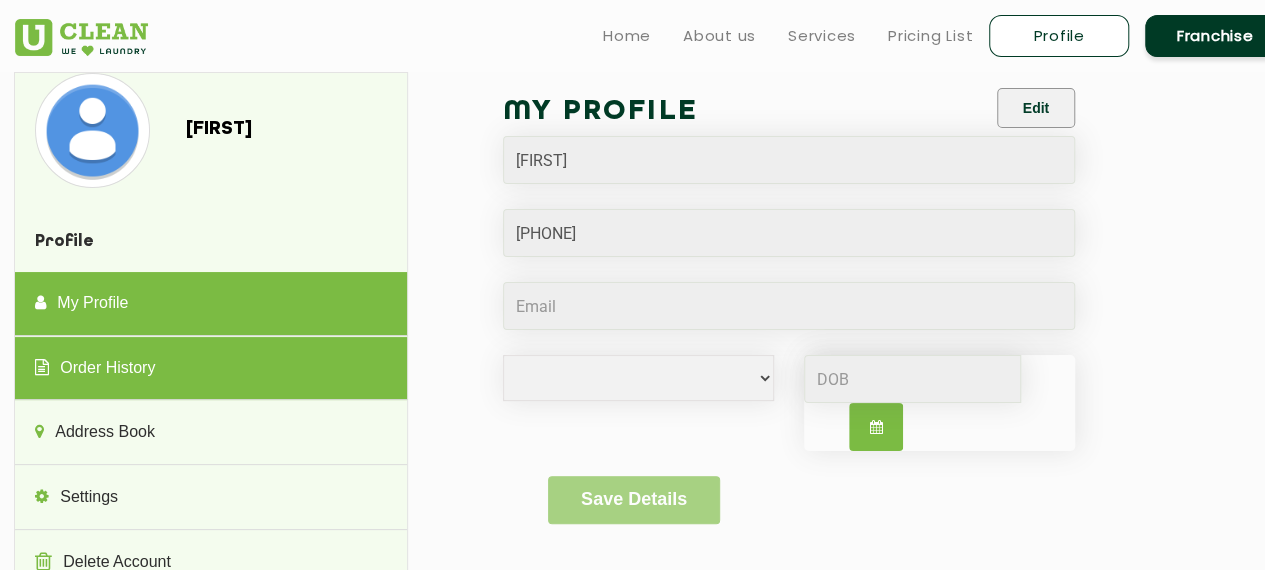 click on "Order History" at bounding box center [210, 369] 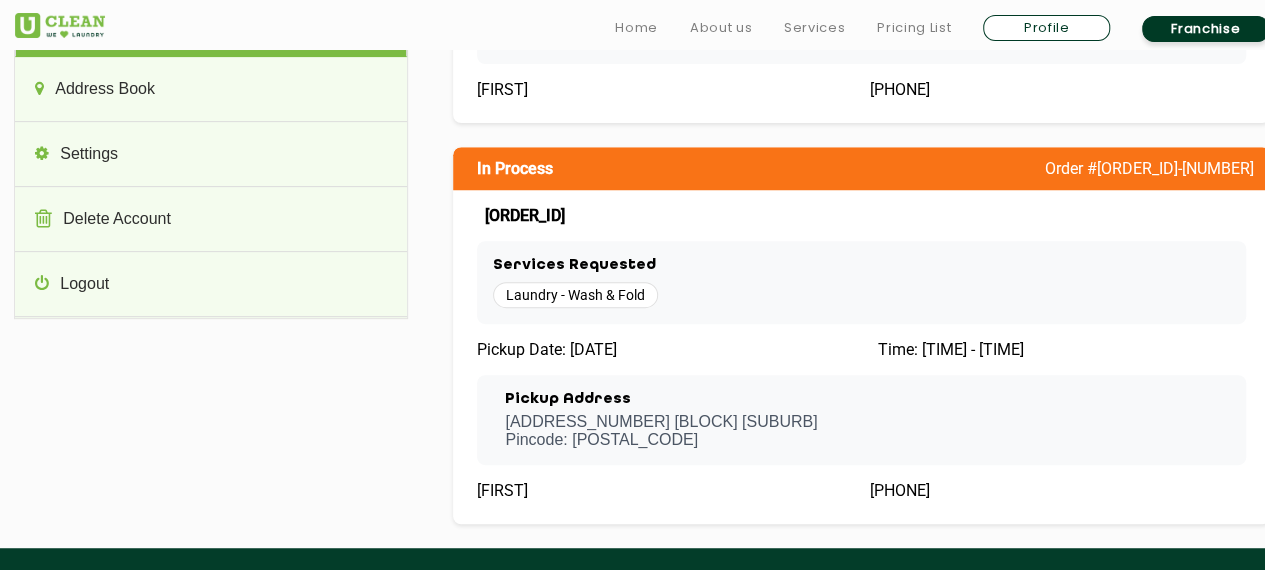 scroll, scrollTop: 350, scrollLeft: 0, axis: vertical 